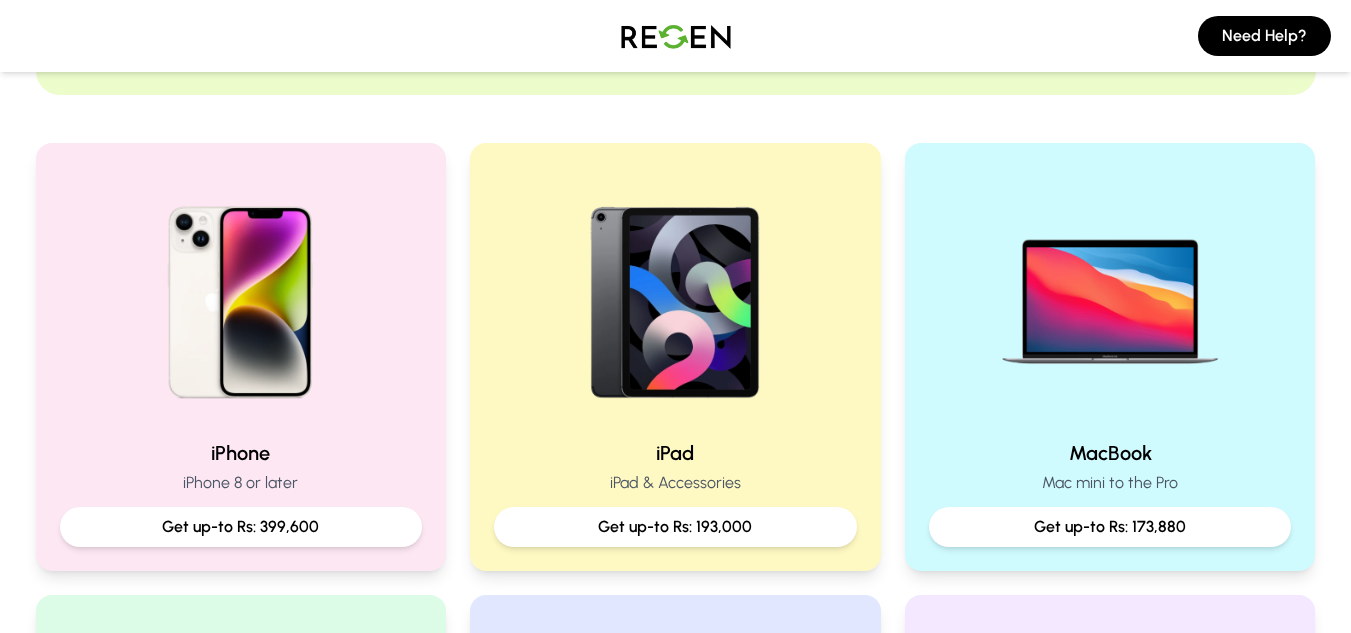 scroll, scrollTop: 354, scrollLeft: 0, axis: vertical 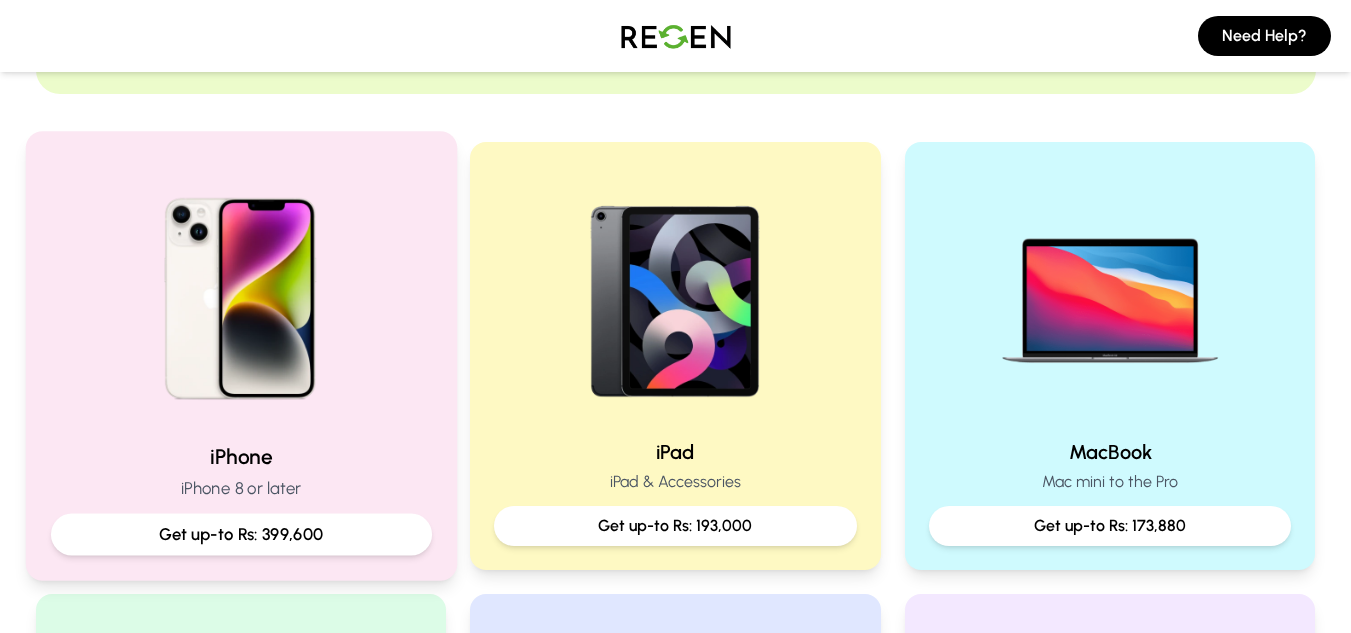 click on "Get up-to Rs: 399,600" at bounding box center (240, 534) 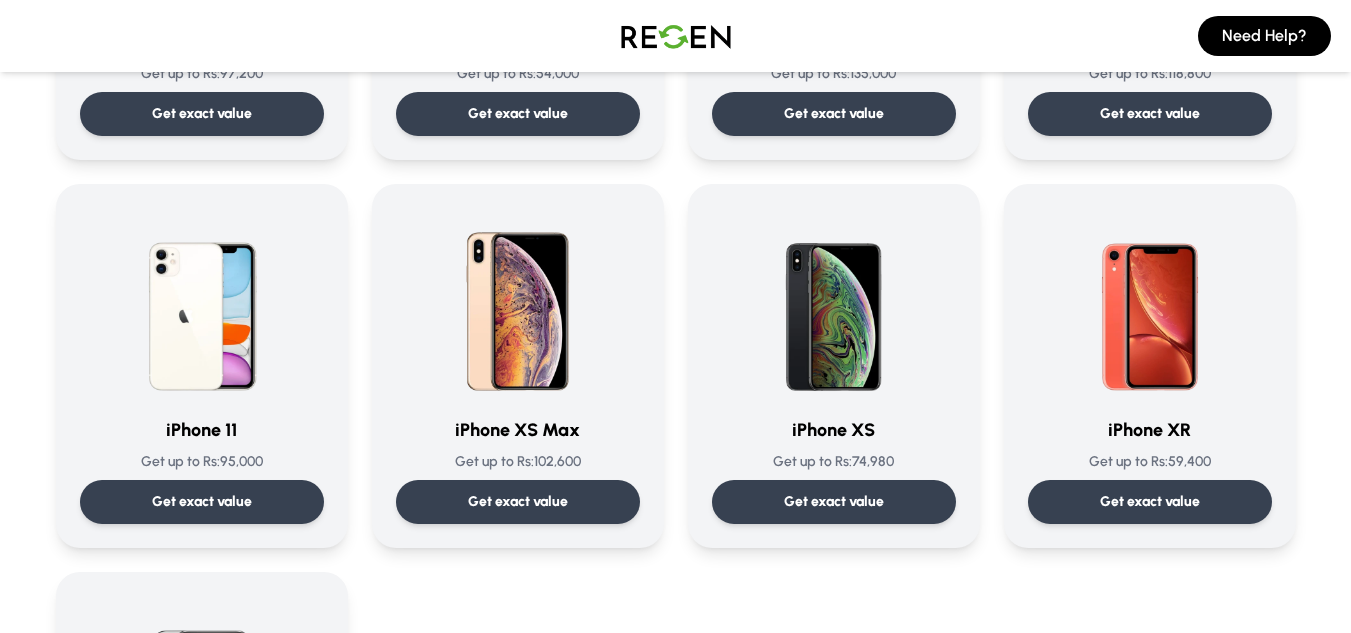 scroll, scrollTop: 1977, scrollLeft: 0, axis: vertical 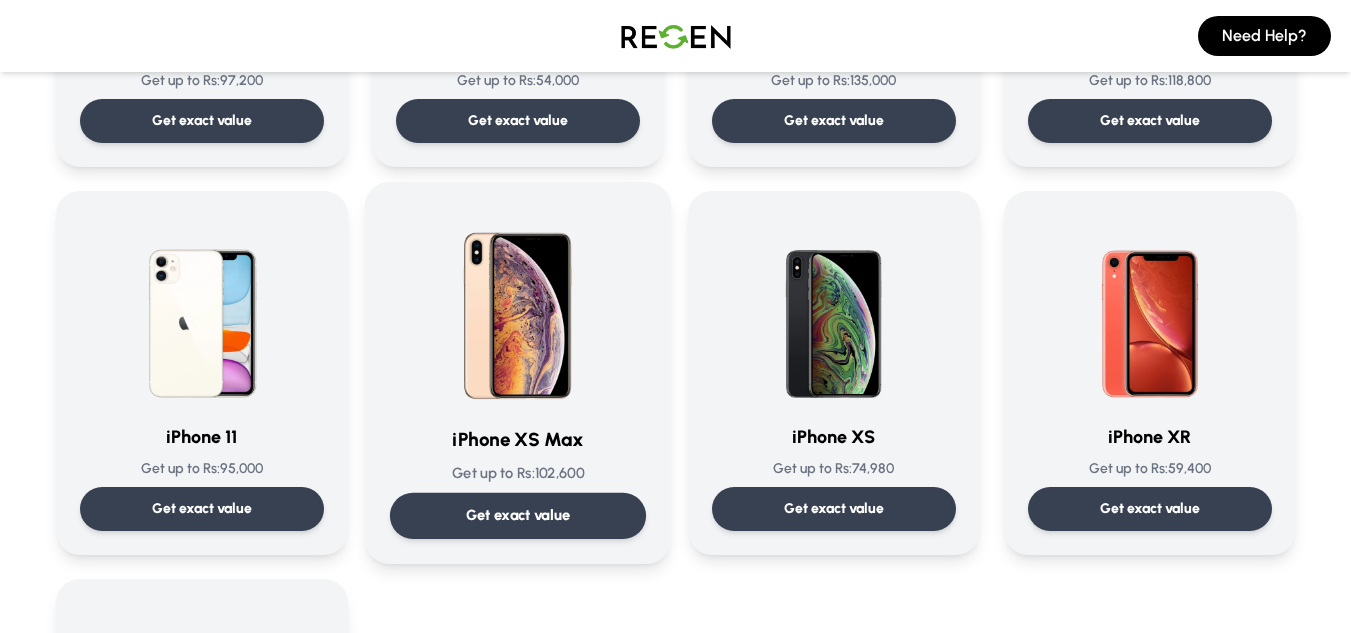 click on "iPhone XS Max" at bounding box center (517, 440) 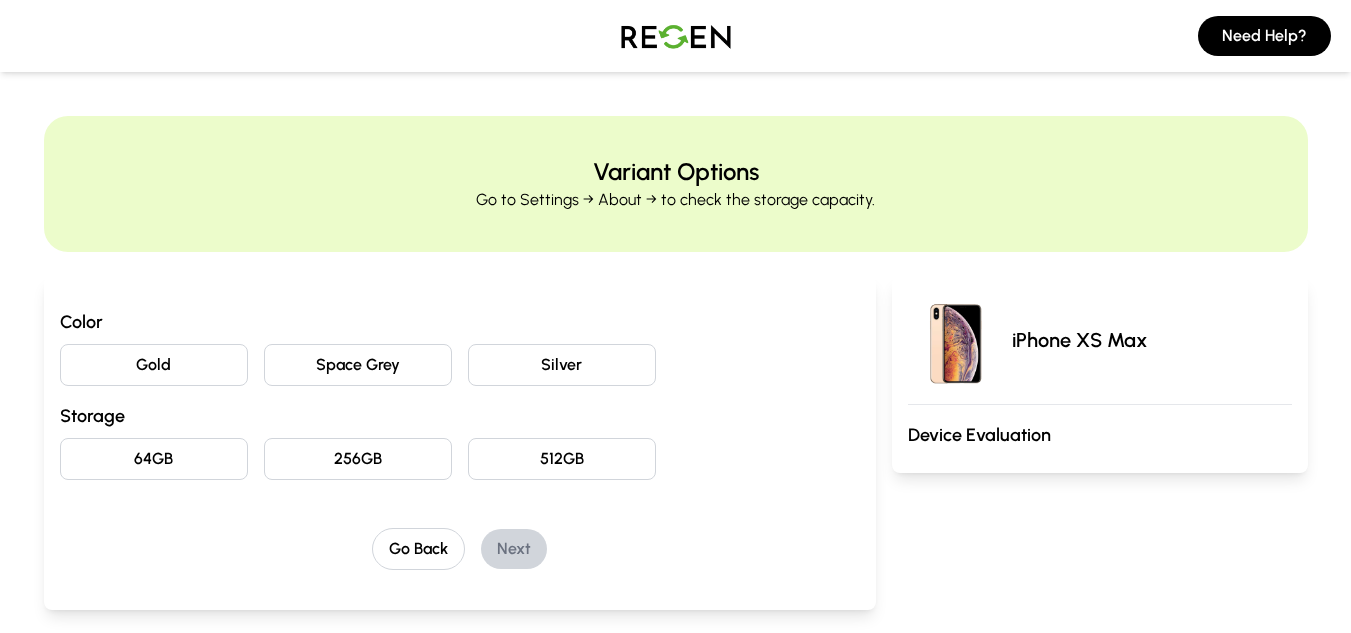 click on "Space Grey" at bounding box center [358, 365] 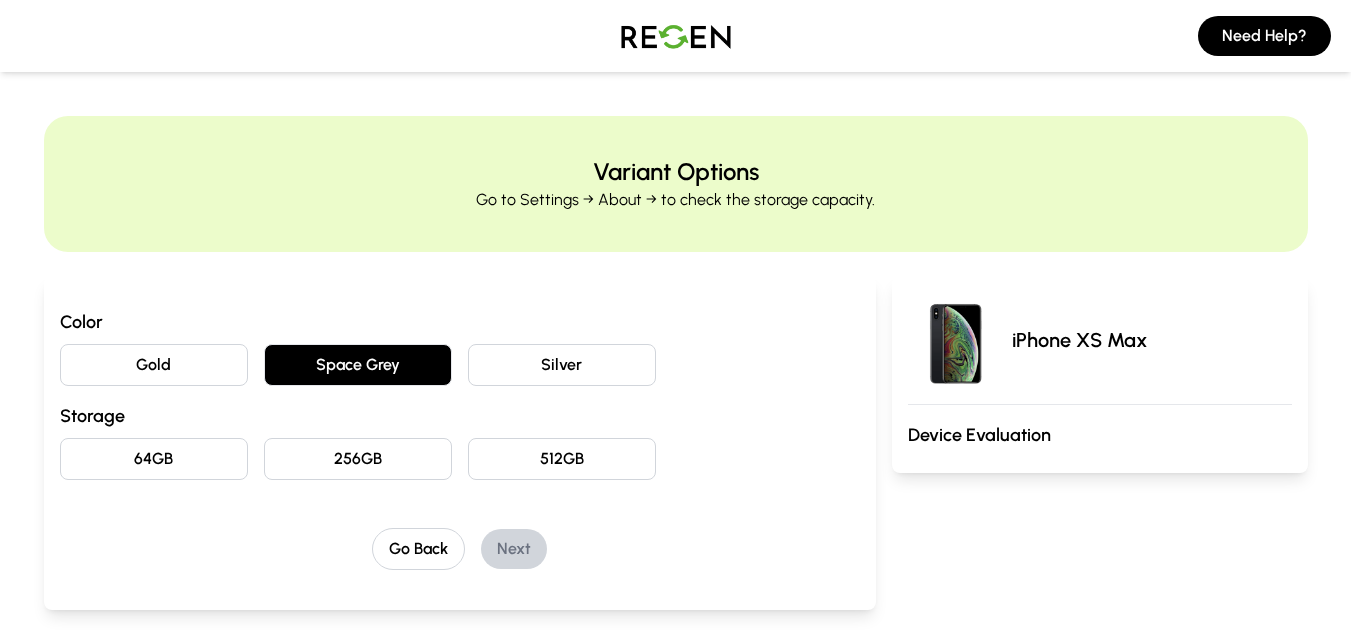 click on "64GB" at bounding box center [154, 459] 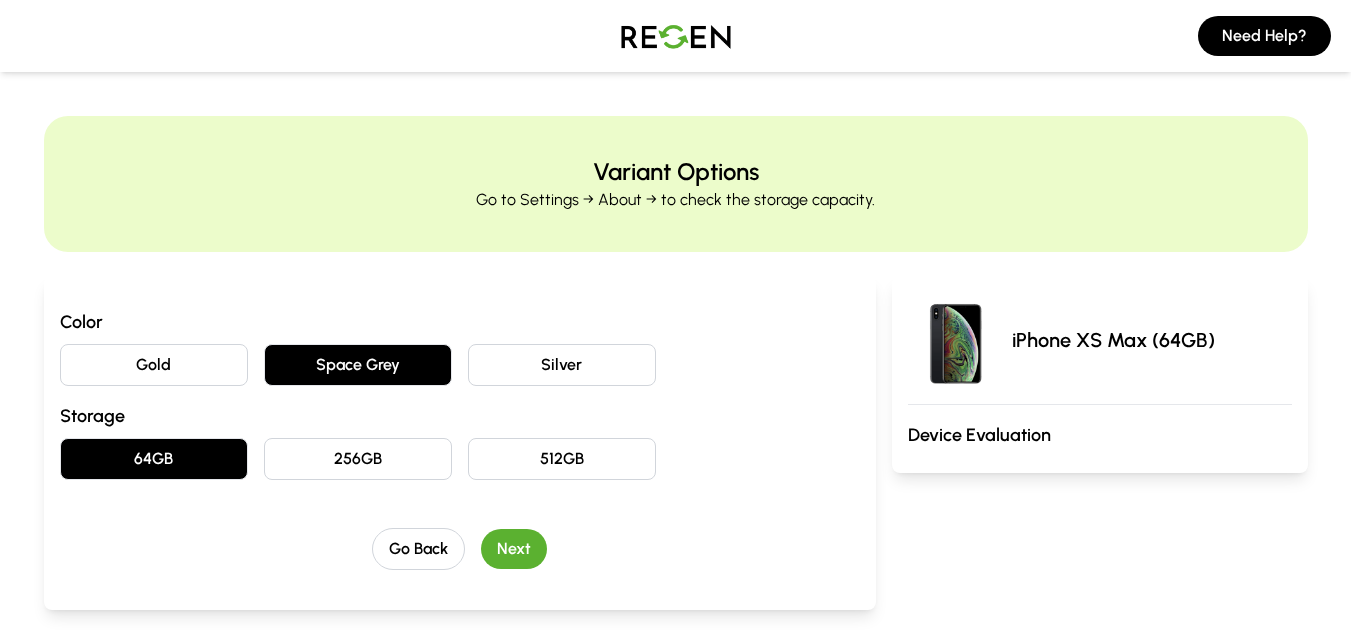 click on "Next" at bounding box center (514, 549) 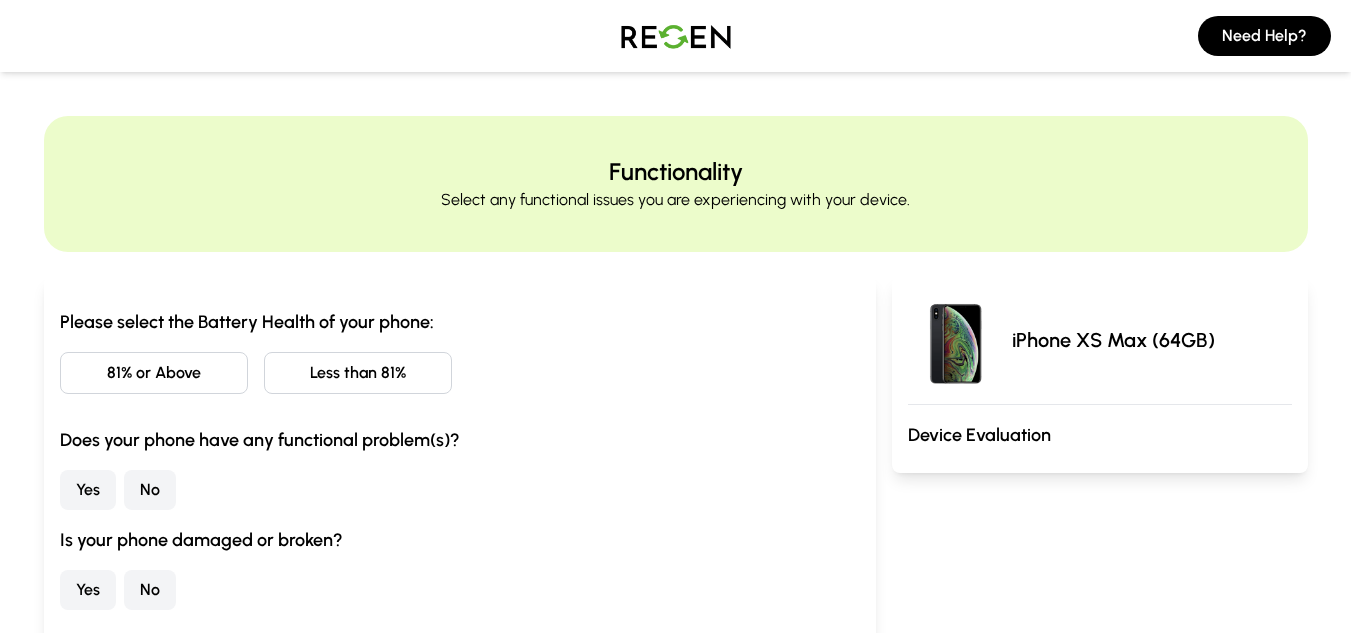 click on "Less than 81%" at bounding box center (358, 373) 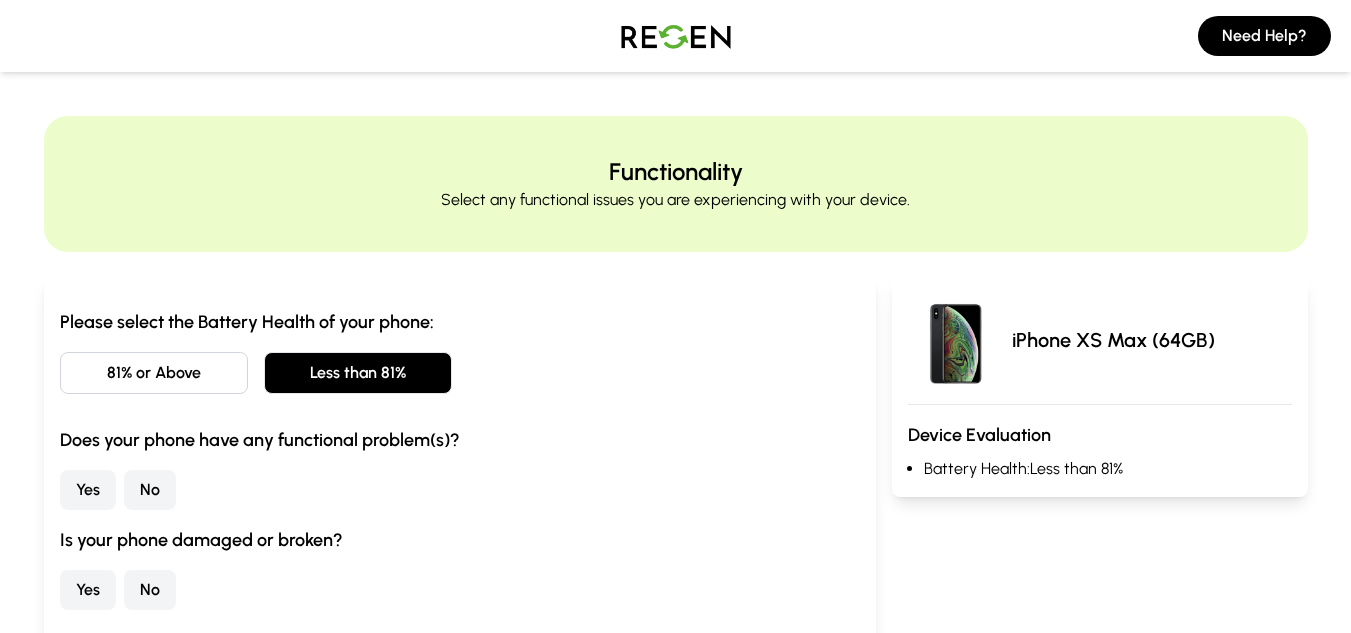 click on "No" at bounding box center (150, 490) 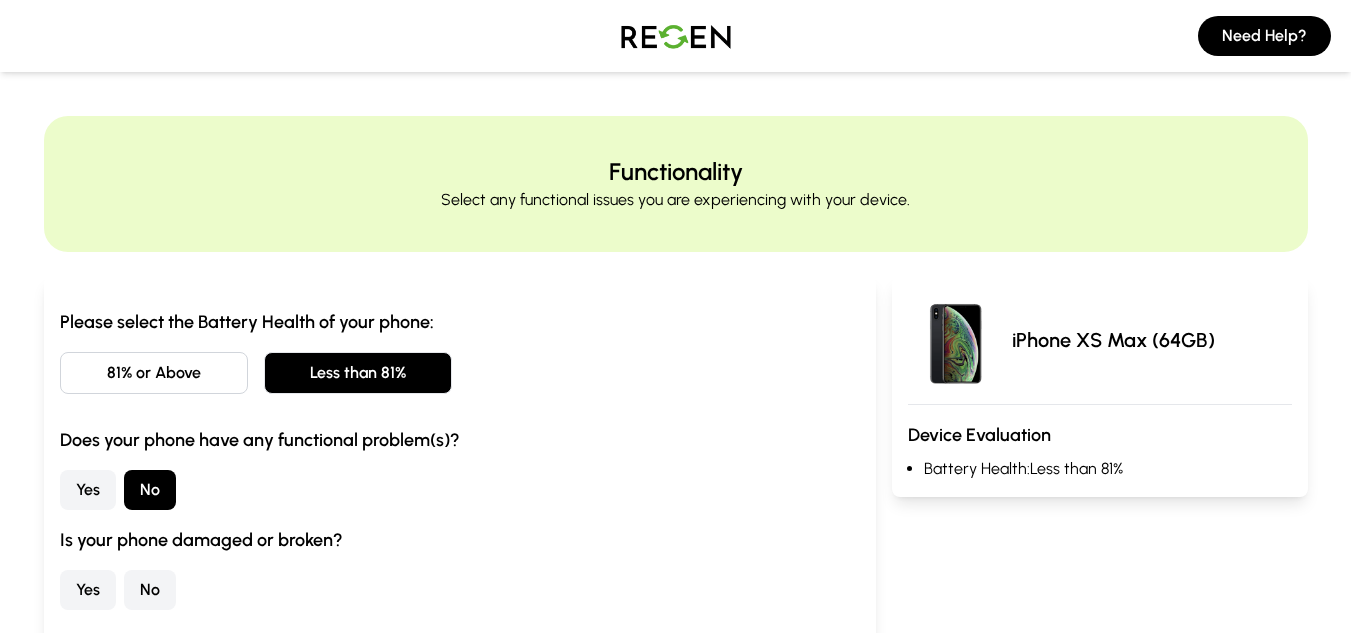 click on "Yes" at bounding box center [88, 590] 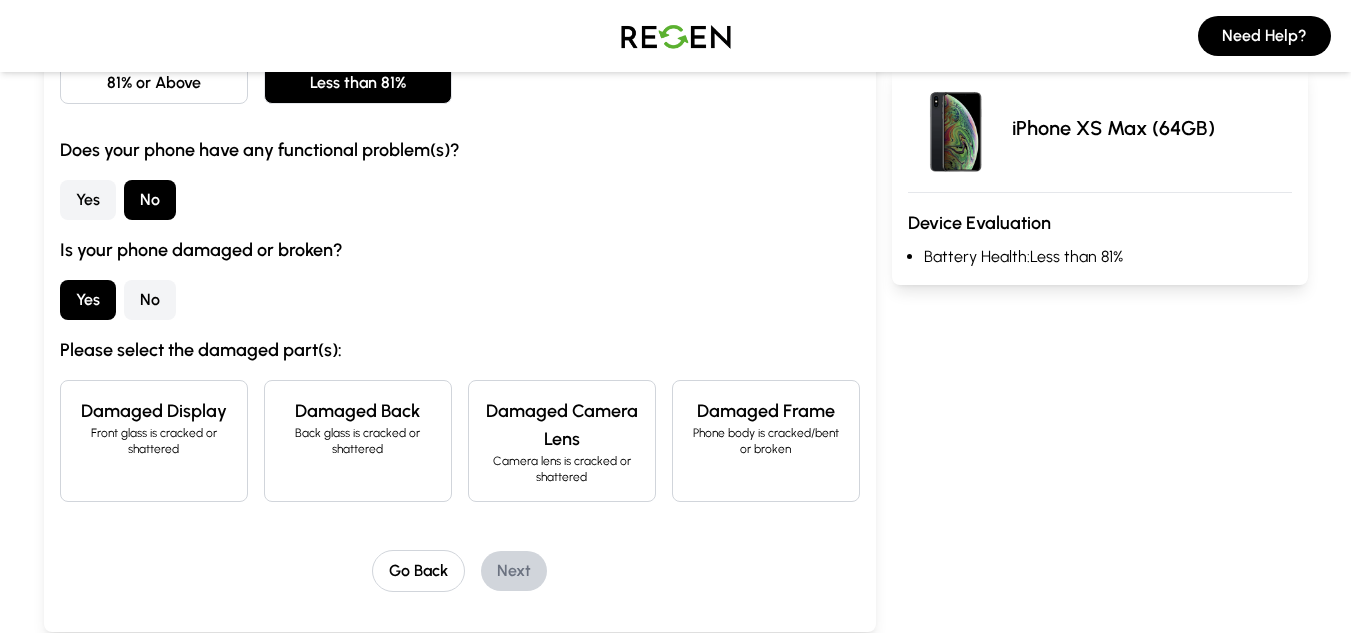 scroll, scrollTop: 291, scrollLeft: 0, axis: vertical 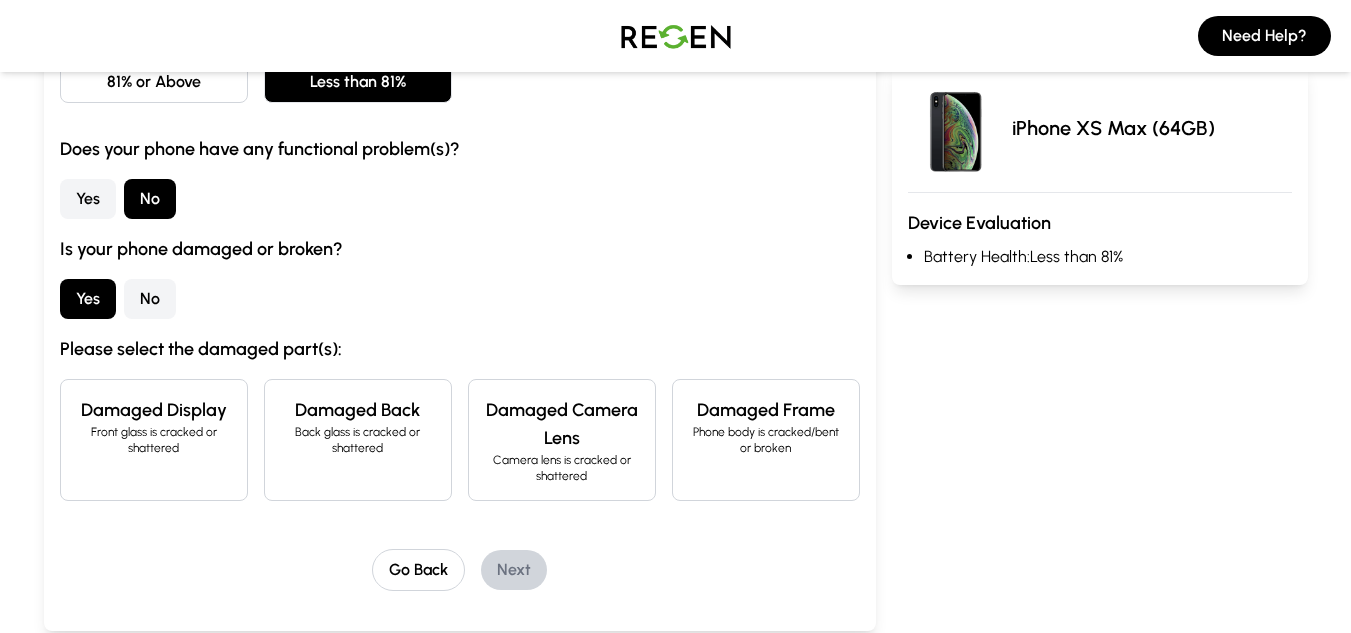 click on "Damaged Back Back glass is cracked or shattered" at bounding box center [358, 440] 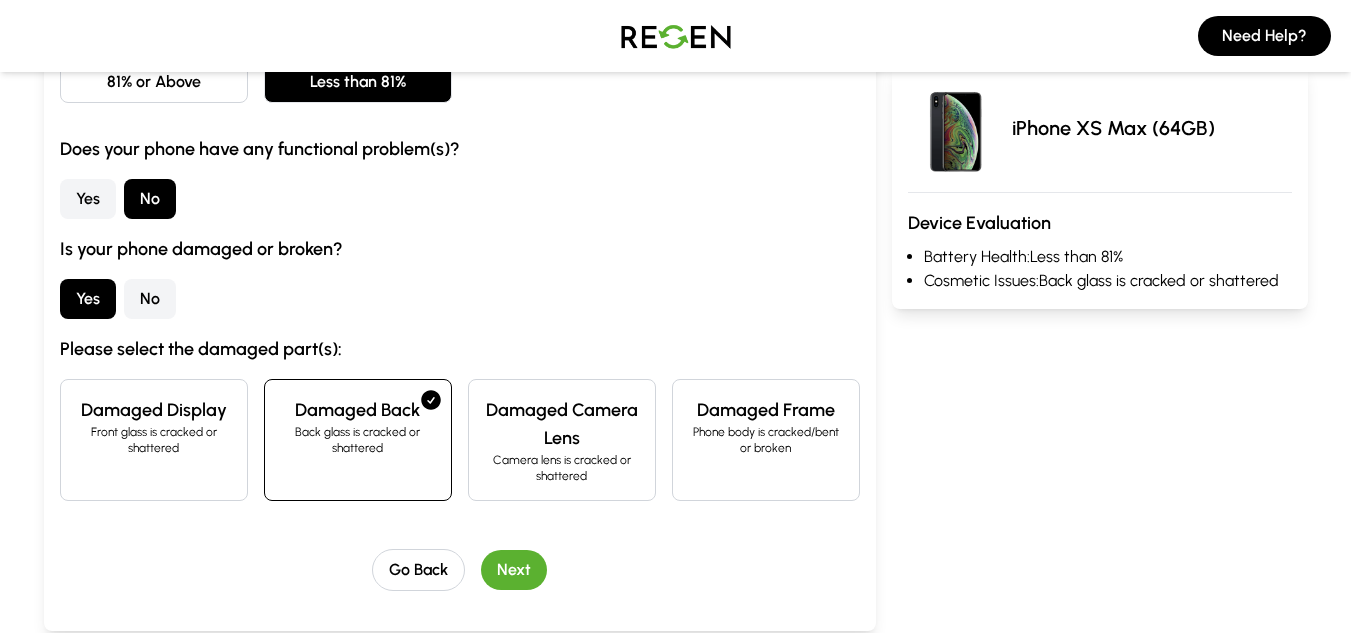 click on "Next" at bounding box center [514, 570] 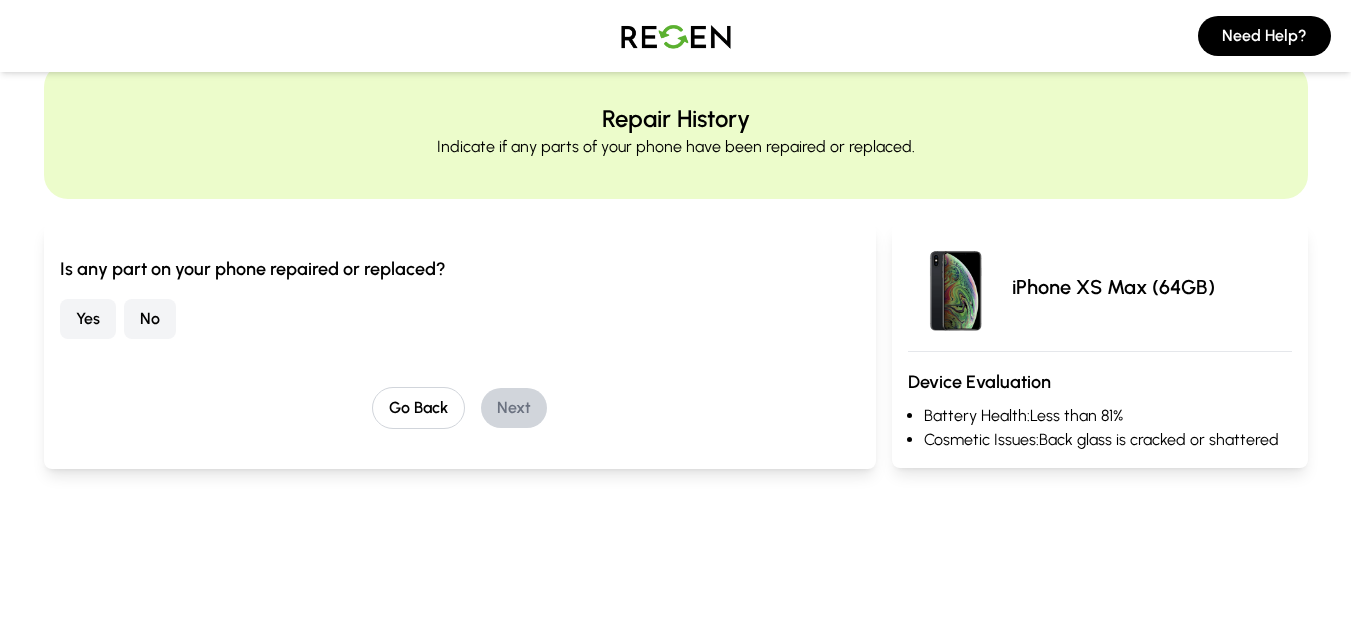 scroll, scrollTop: 0, scrollLeft: 0, axis: both 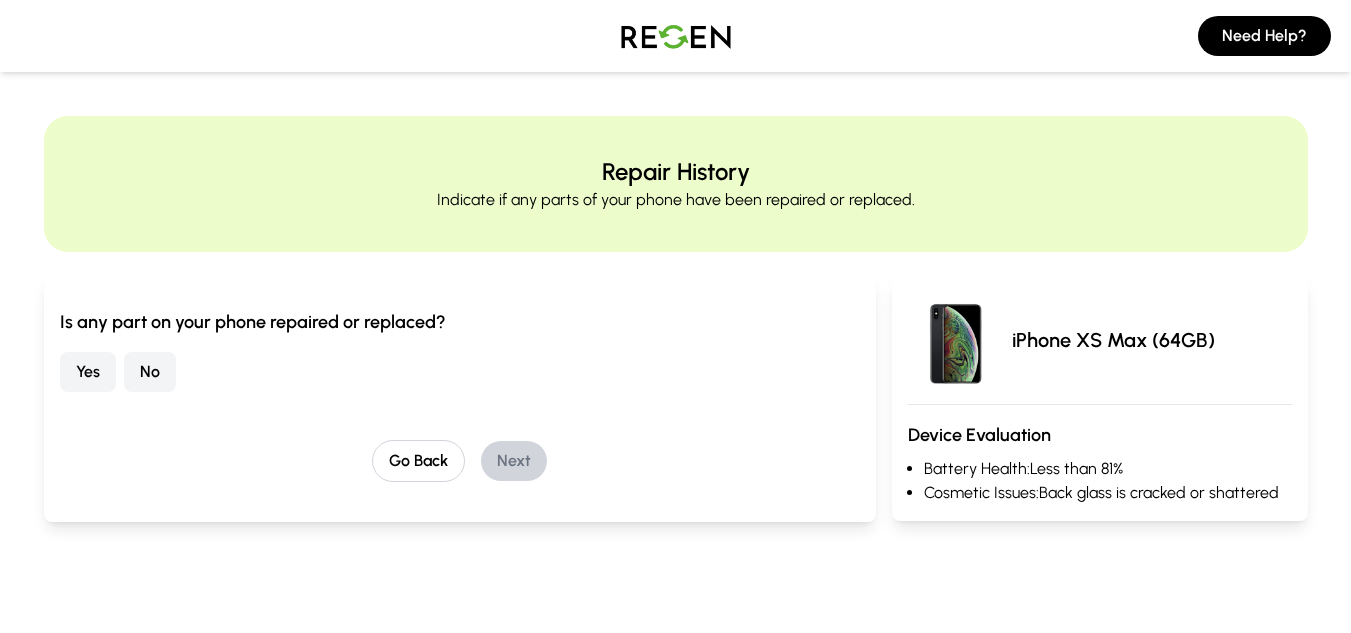 click on "No" at bounding box center (150, 372) 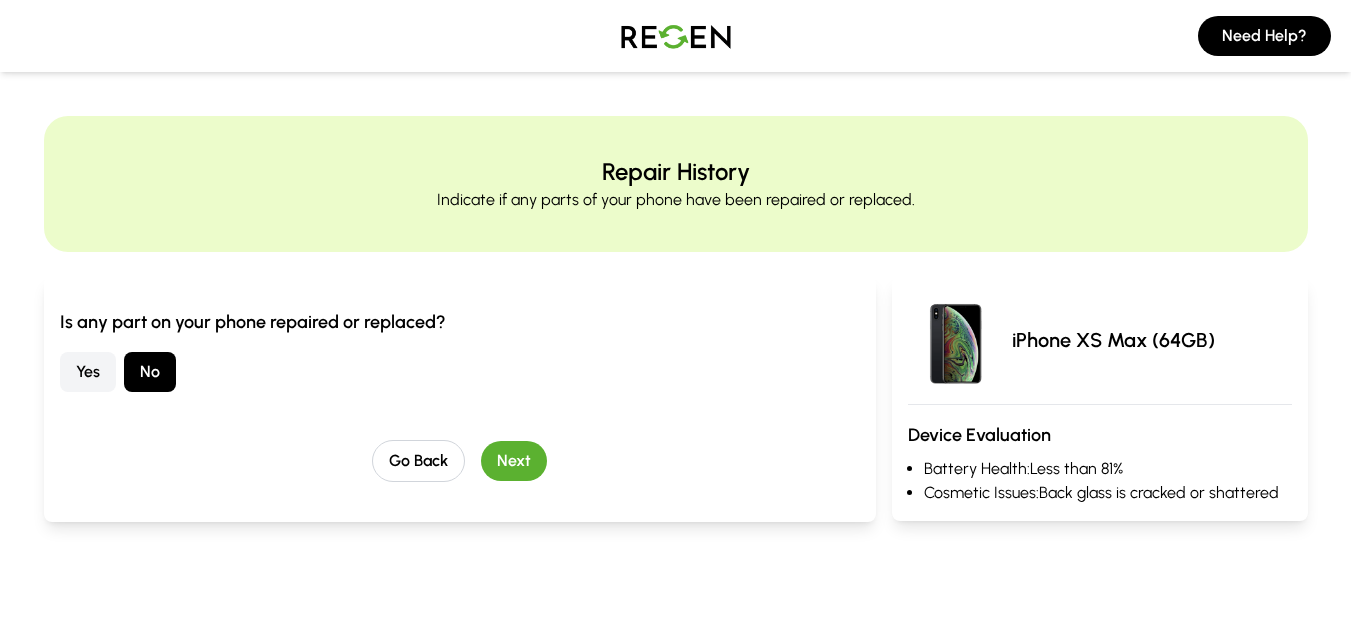 click on "Next" at bounding box center [514, 461] 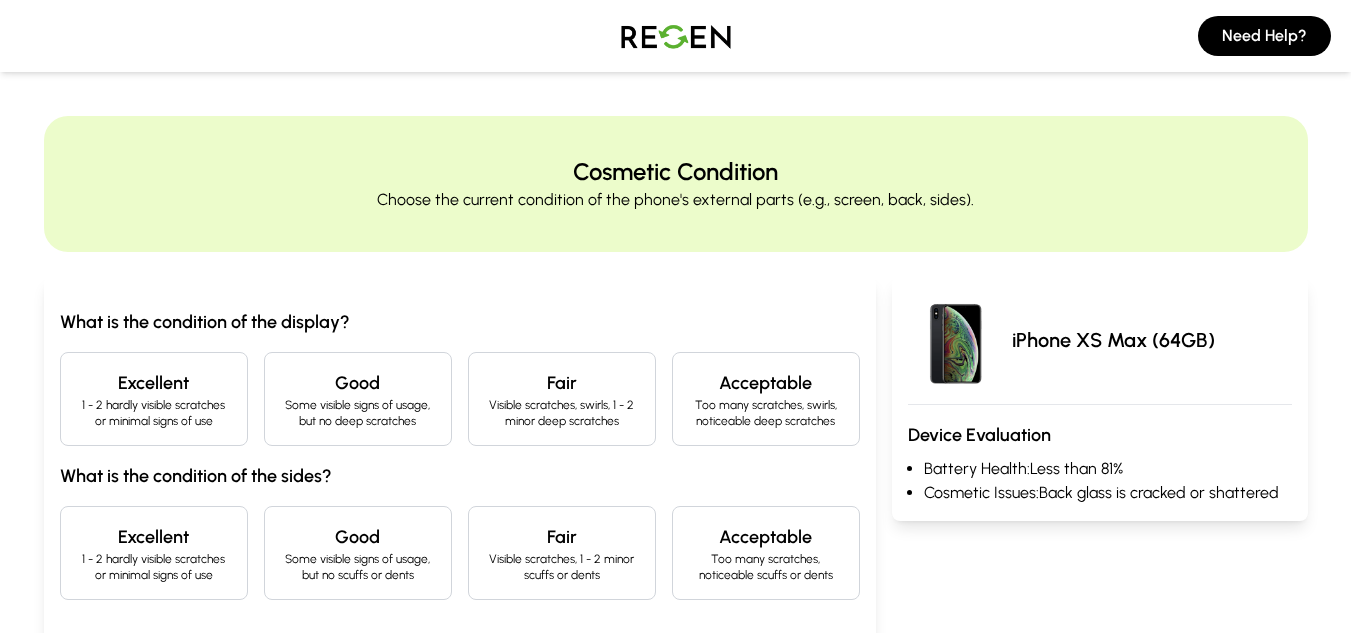 click on "Excellent" at bounding box center [154, 383] 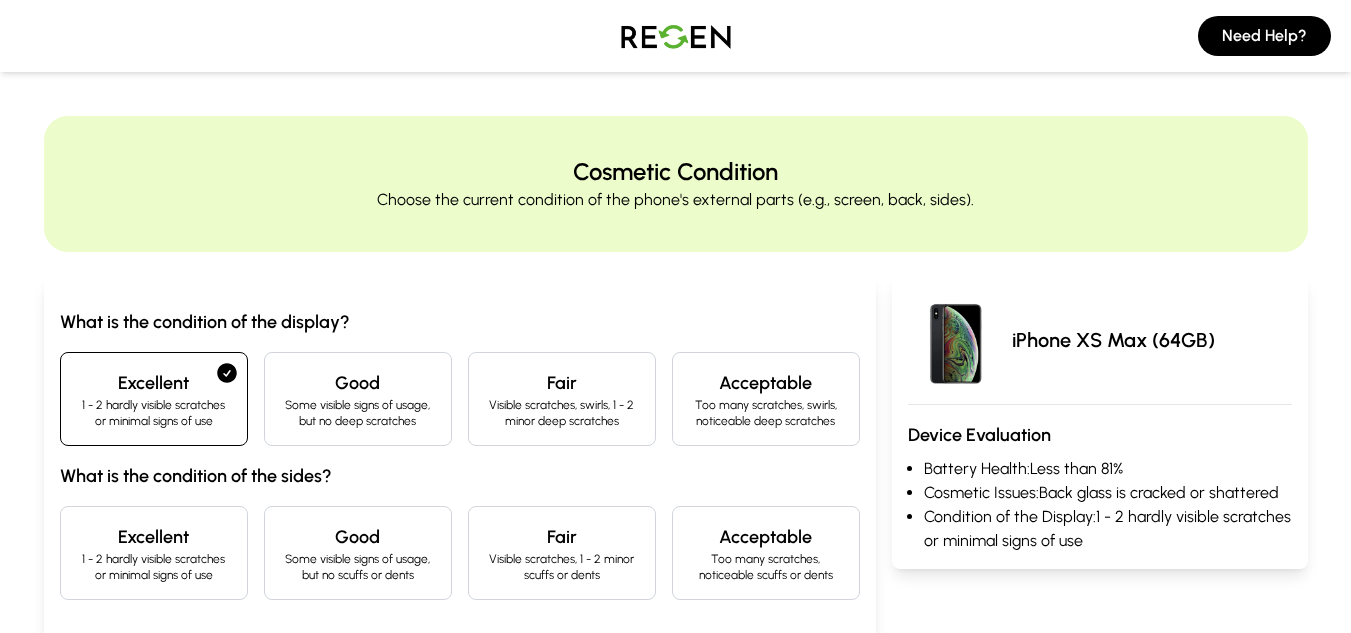 click on "Excellent" at bounding box center (154, 383) 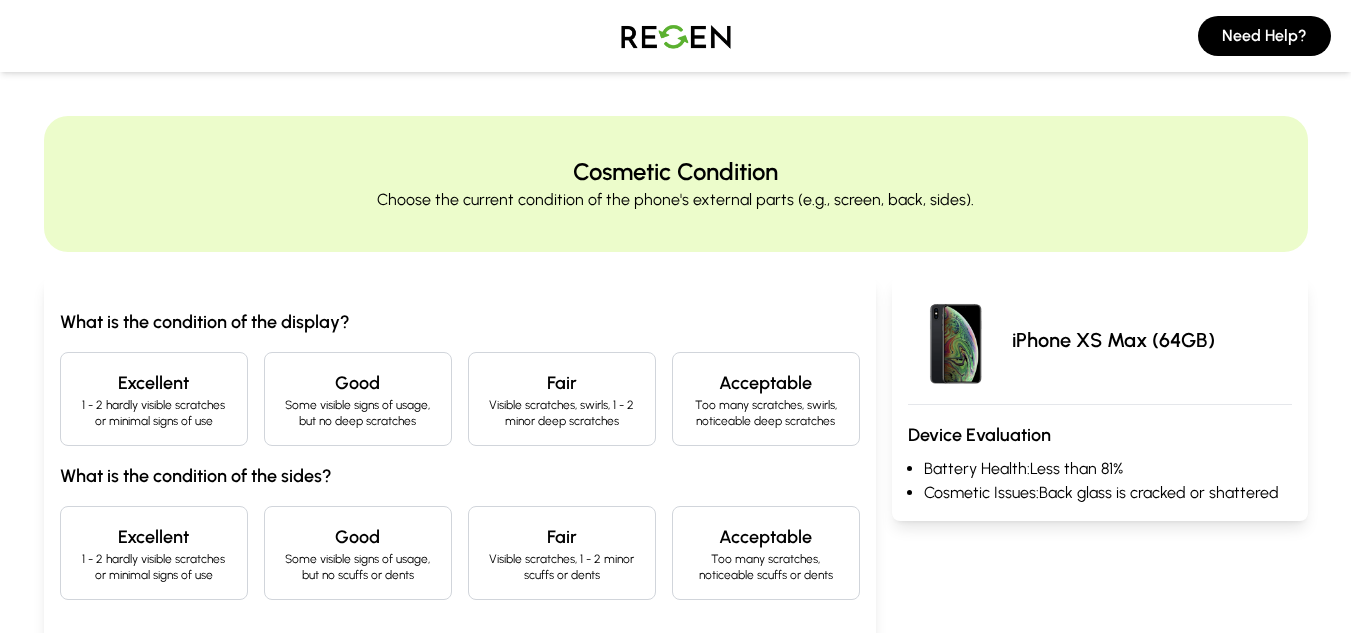 click on "Some visible signs of usage, but no deep scratches" at bounding box center (358, 413) 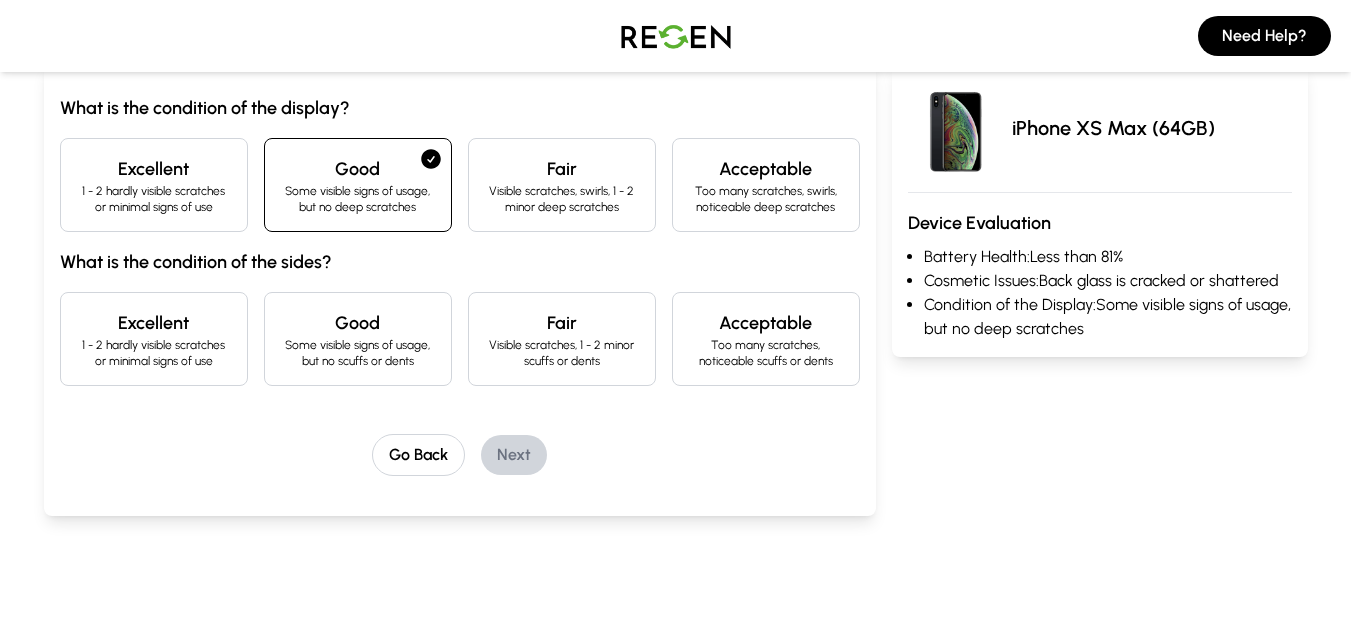 scroll, scrollTop: 217, scrollLeft: 0, axis: vertical 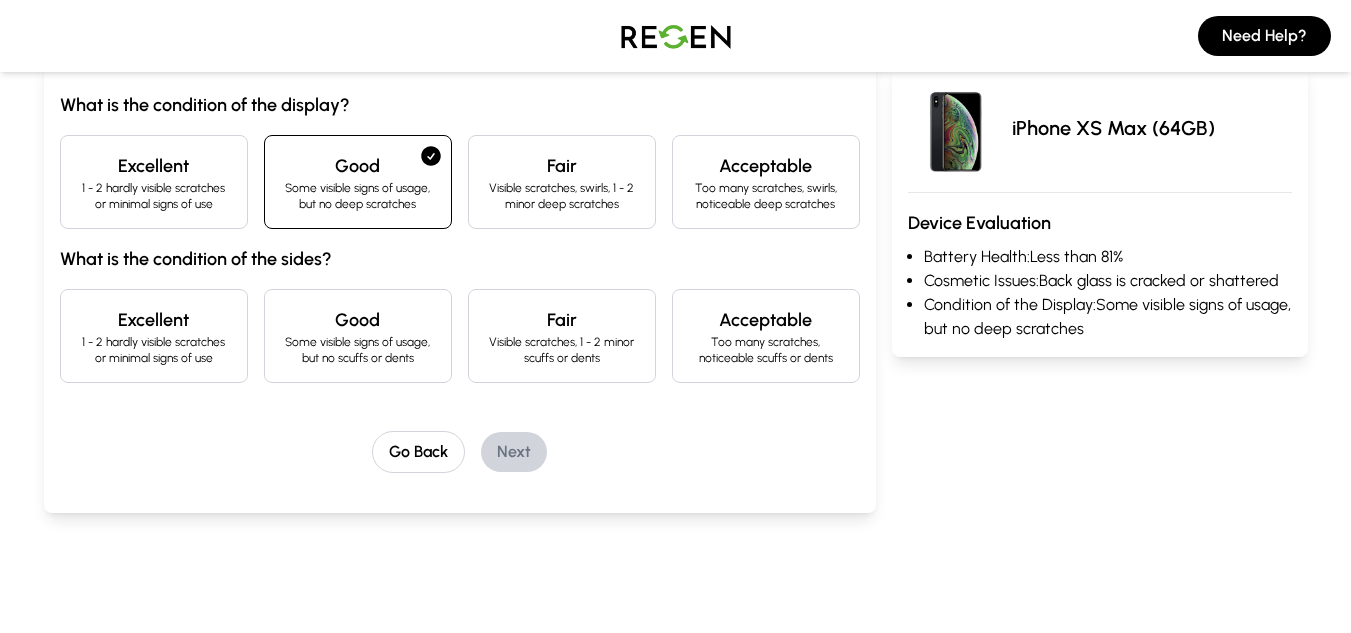 click on "Visible scratches, 1 - 2 minor scuffs or dents" at bounding box center [562, 350] 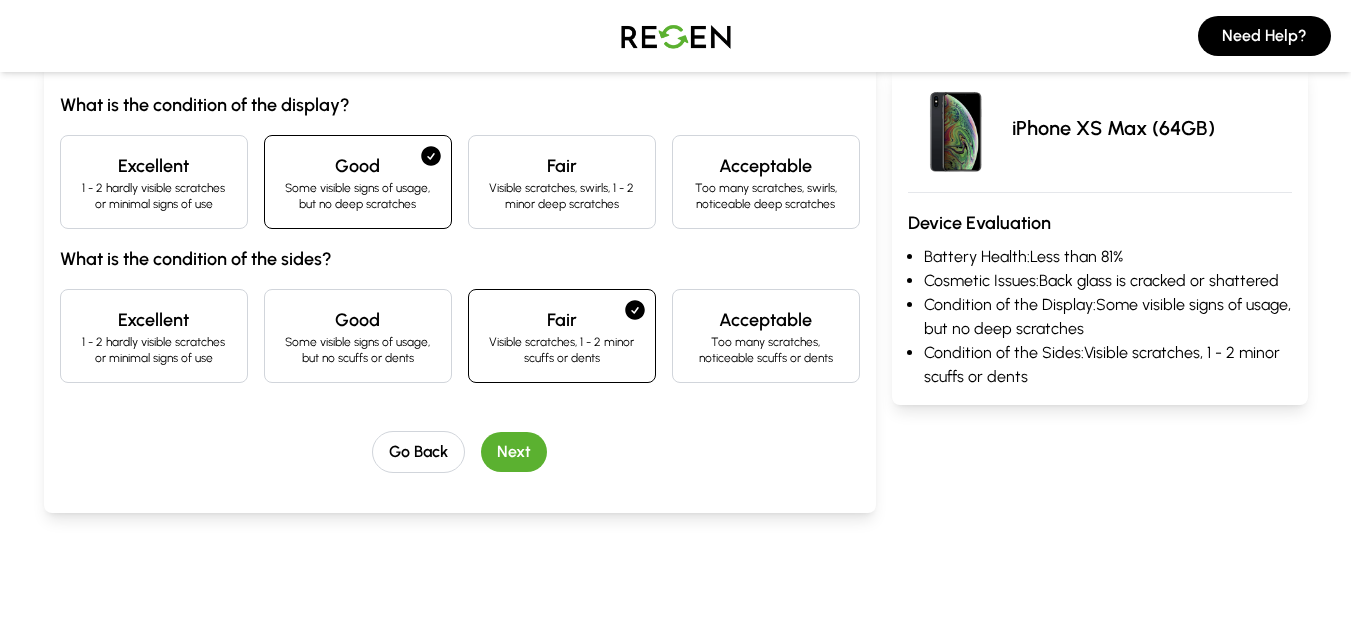 click on "Some visible signs of usage, but no scuffs or dents" at bounding box center [358, 350] 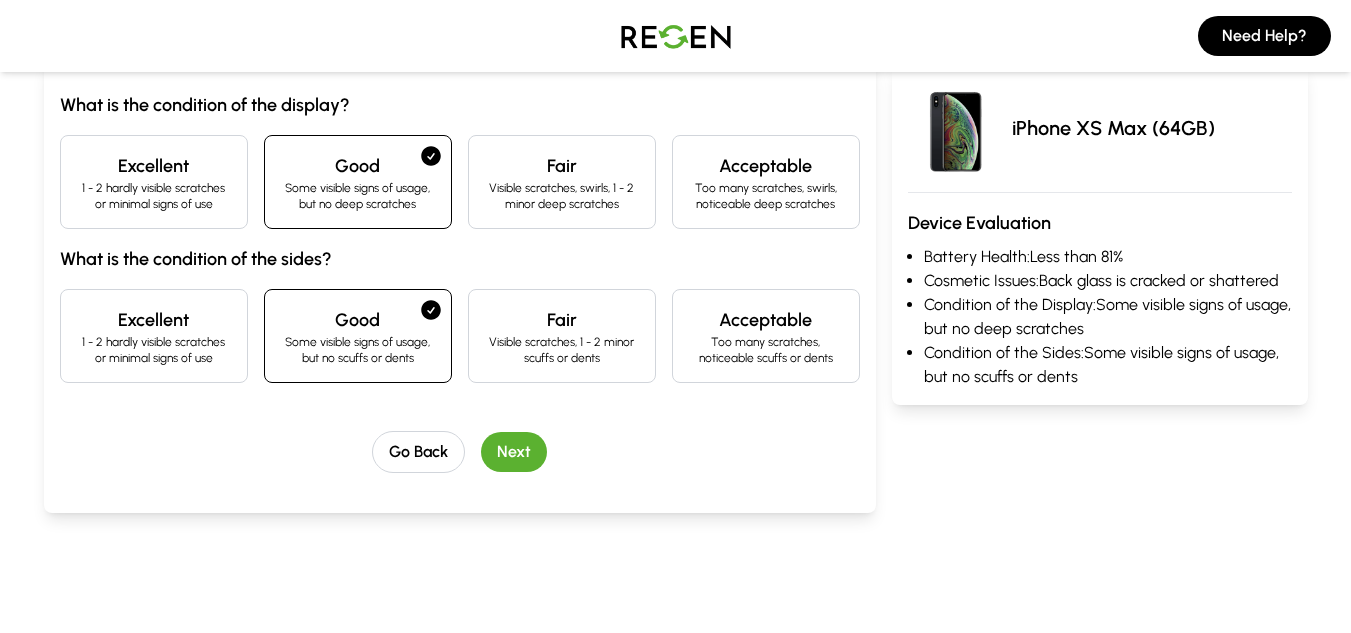 click on "Next" at bounding box center (514, 452) 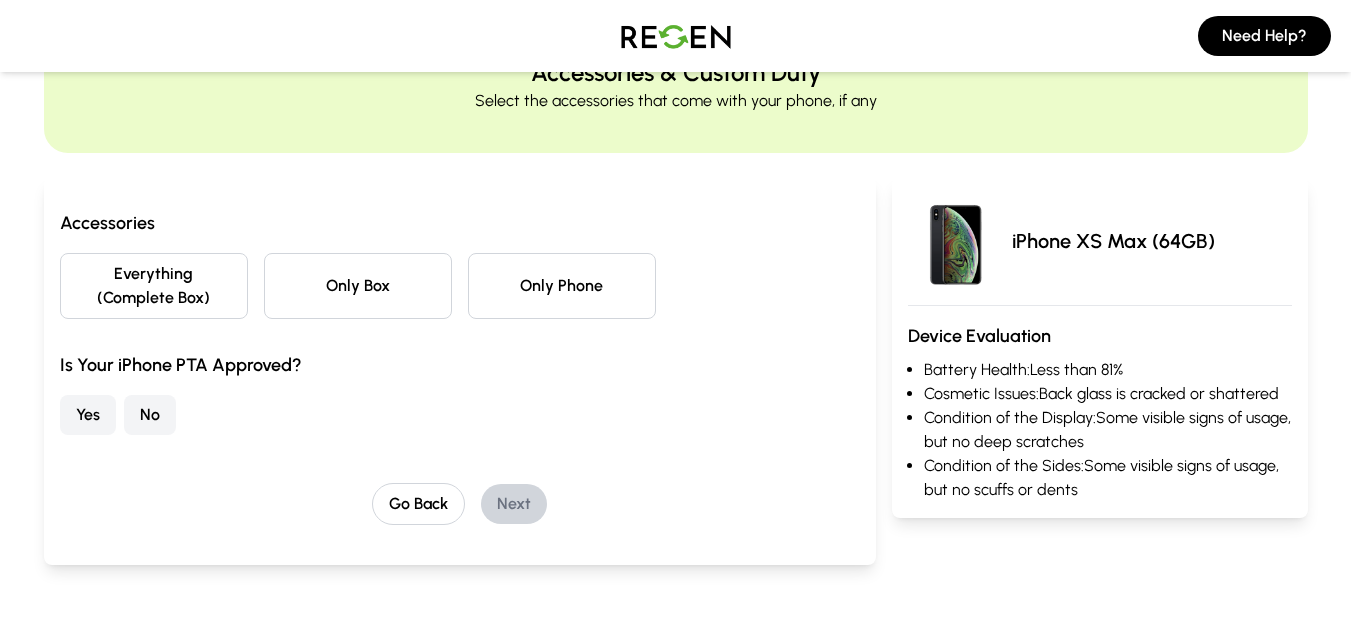 scroll, scrollTop: 90, scrollLeft: 0, axis: vertical 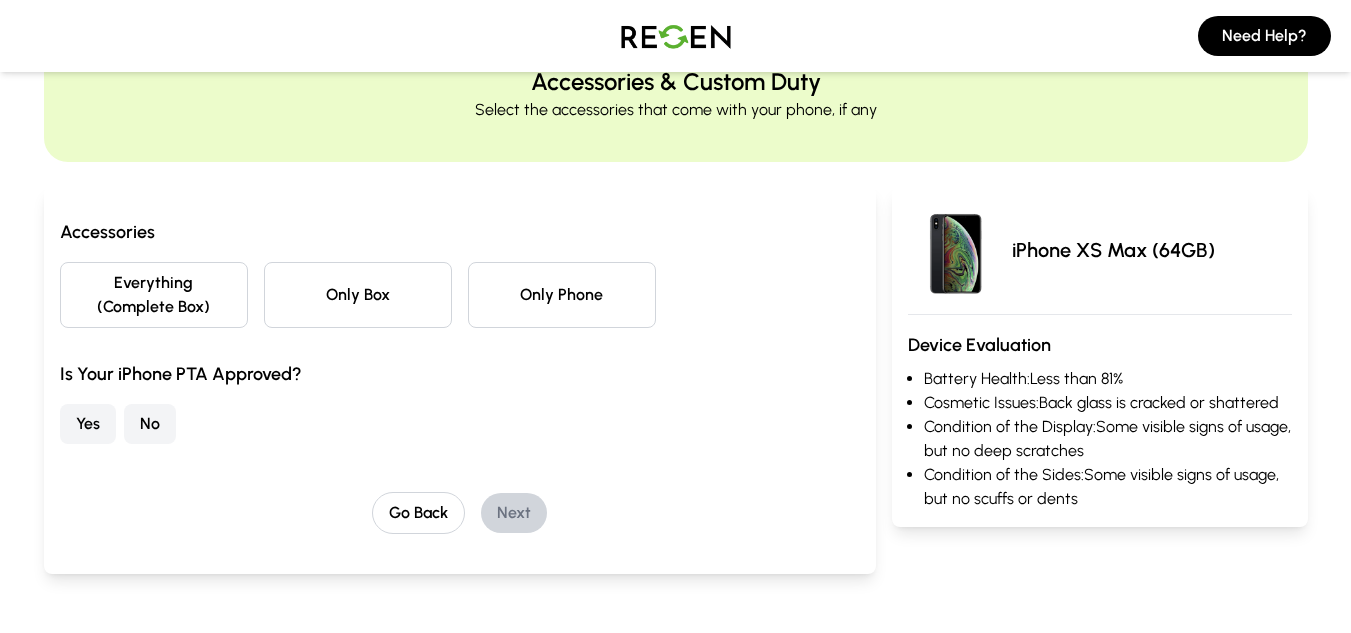 click on "Only Phone" at bounding box center [562, 295] 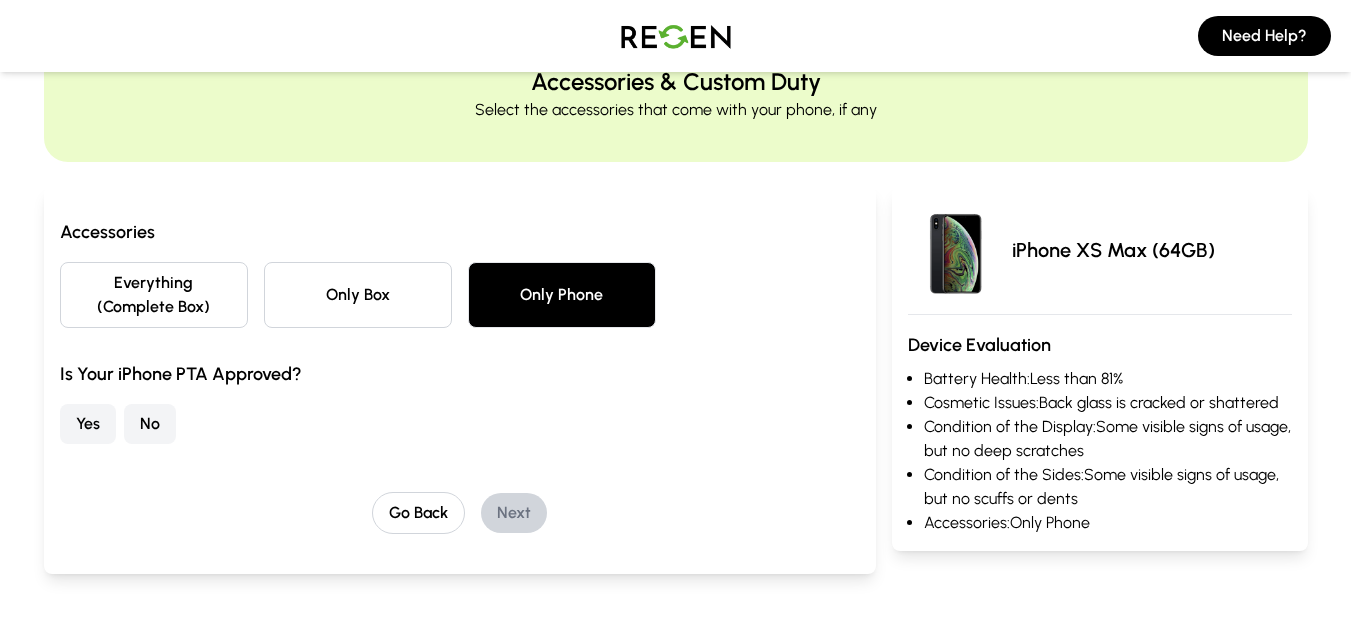 click on "Yes" at bounding box center (88, 424) 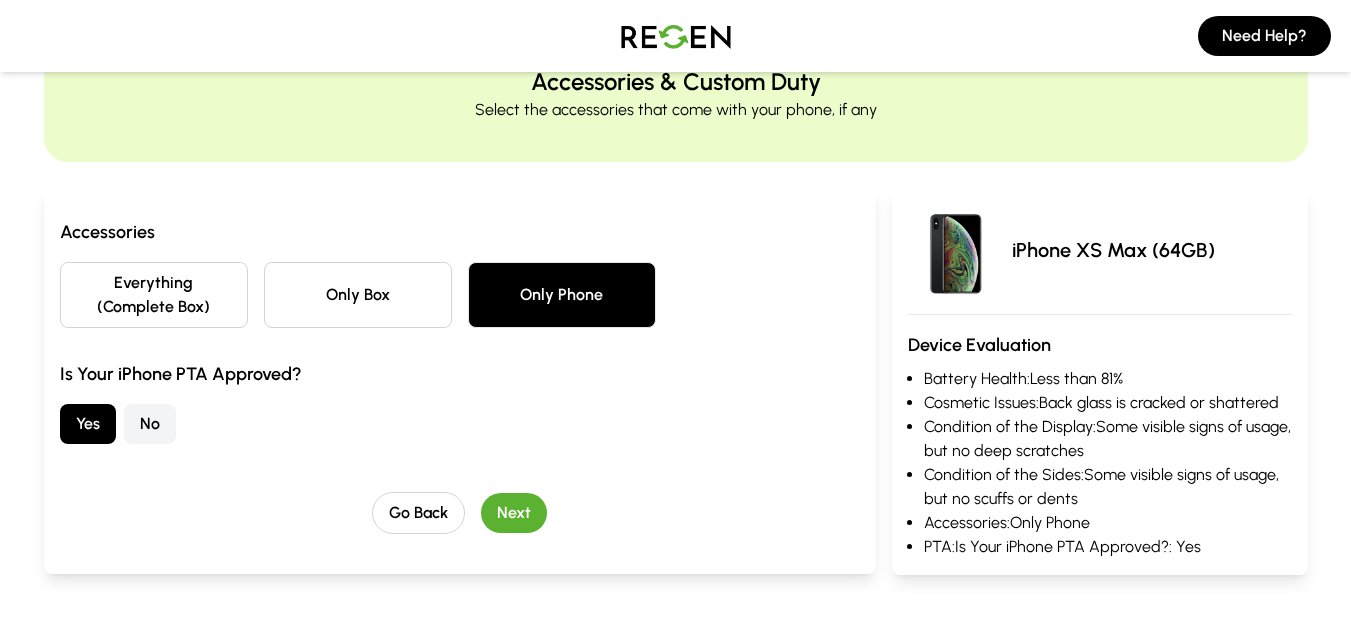 click on "Next" at bounding box center (514, 513) 